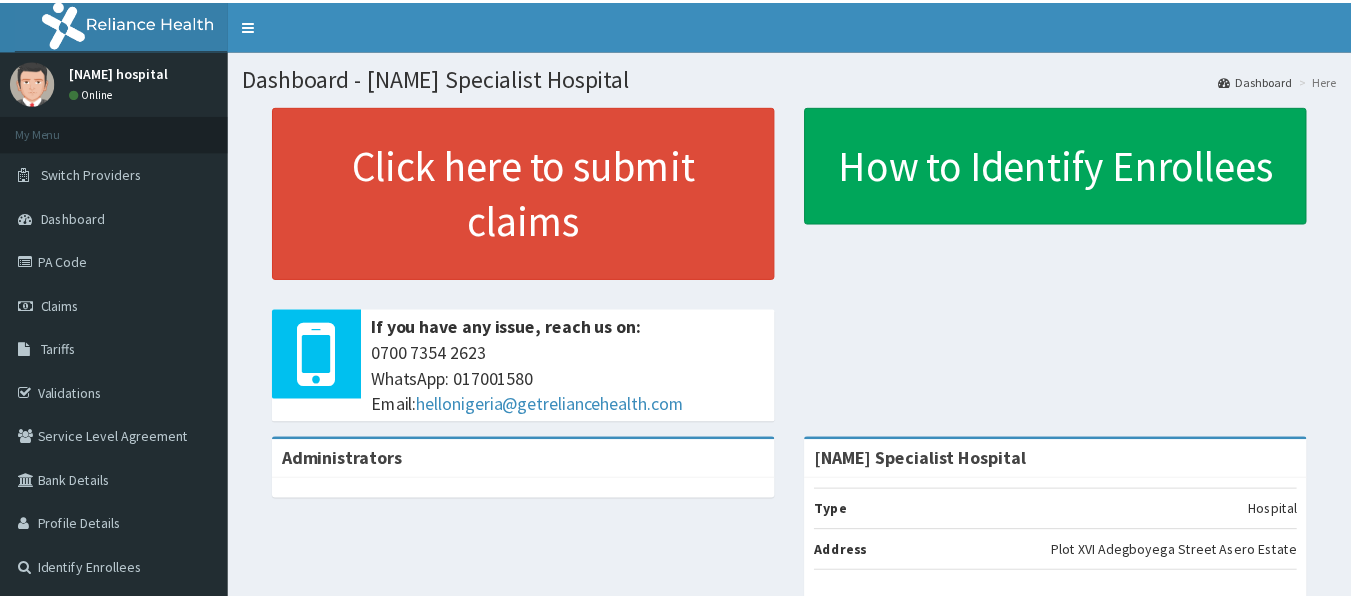 scroll, scrollTop: 0, scrollLeft: 0, axis: both 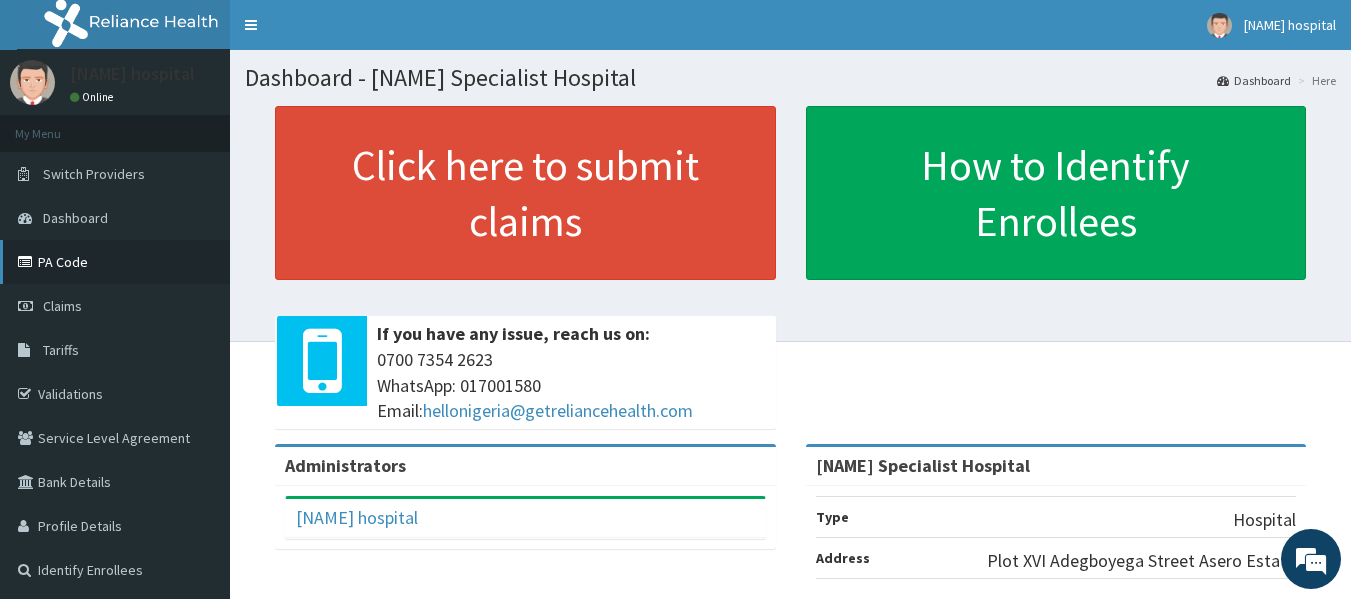 click on "PA Code" at bounding box center [115, 262] 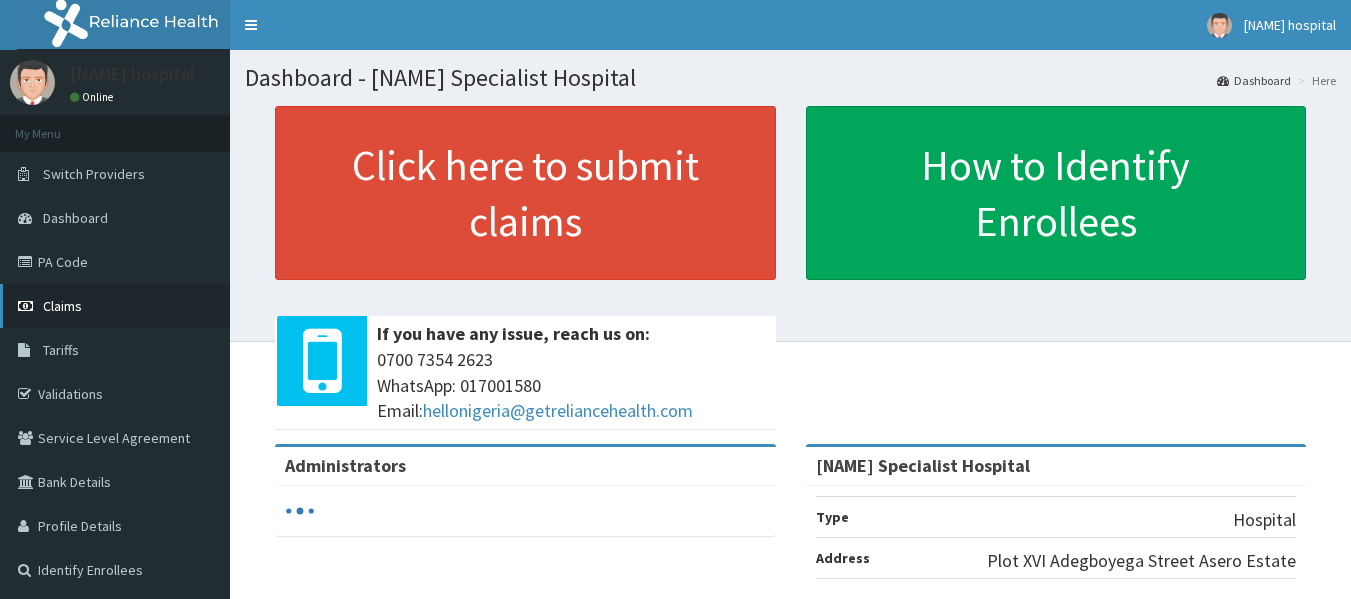 scroll, scrollTop: 0, scrollLeft: 0, axis: both 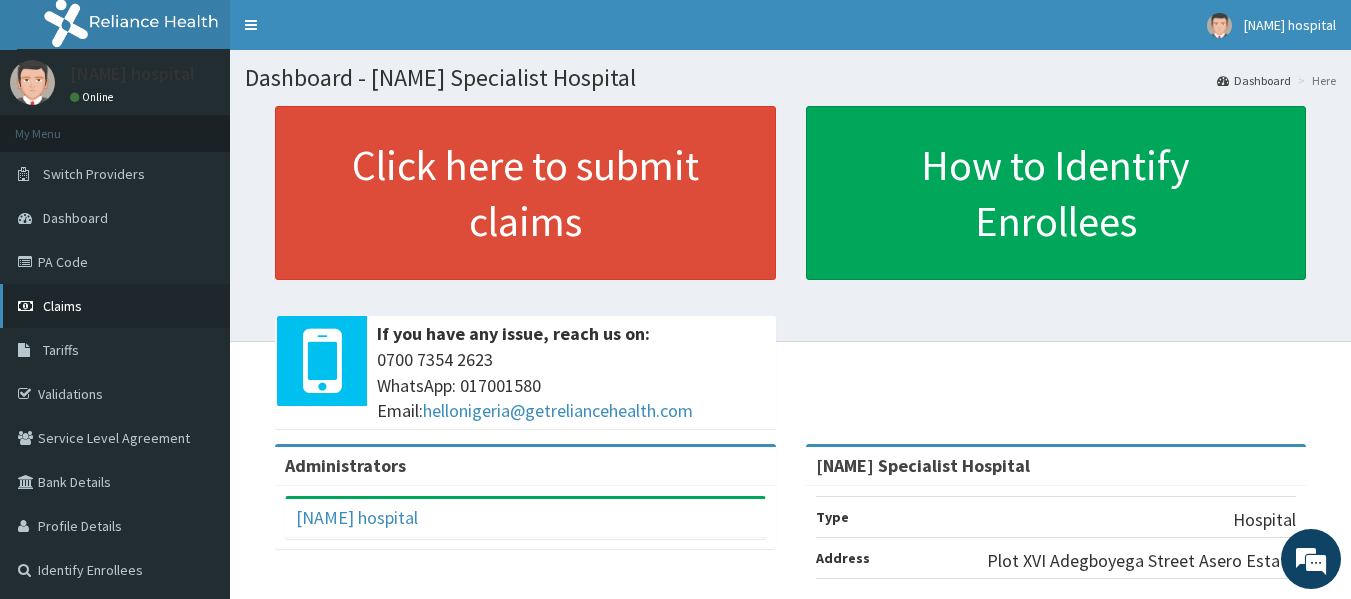 click on "Claims" at bounding box center [62, 306] 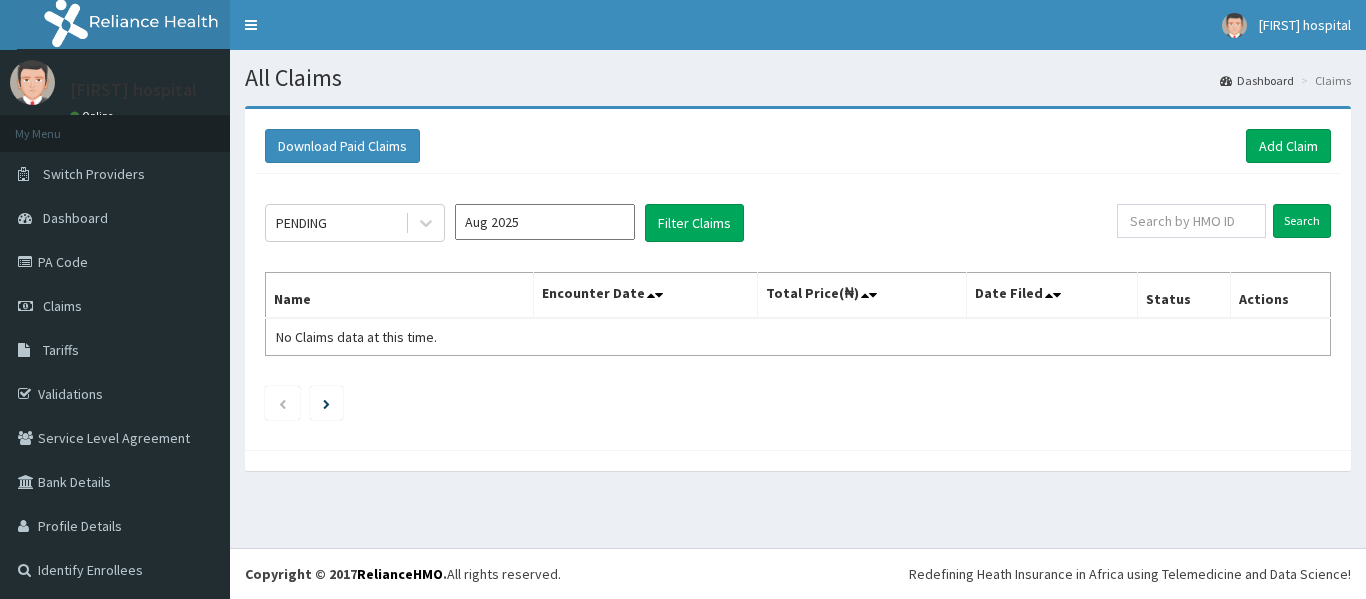 scroll, scrollTop: 0, scrollLeft: 0, axis: both 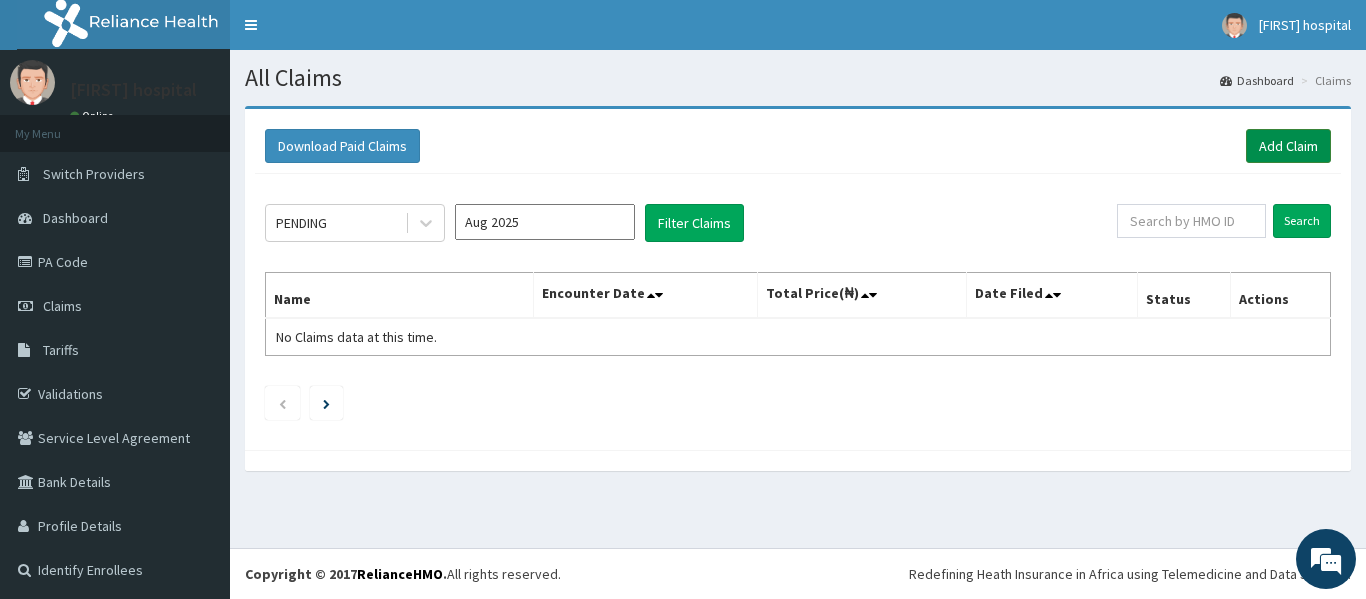 click on "Add Claim" at bounding box center (1288, 146) 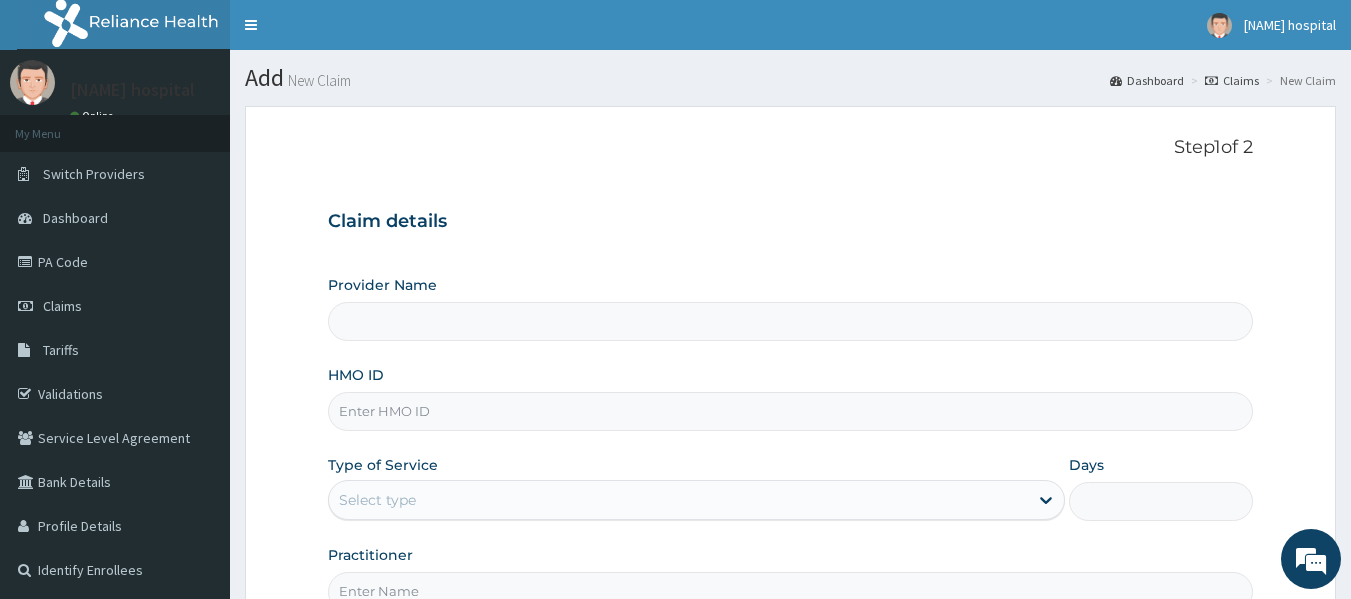 scroll, scrollTop: 0, scrollLeft: 0, axis: both 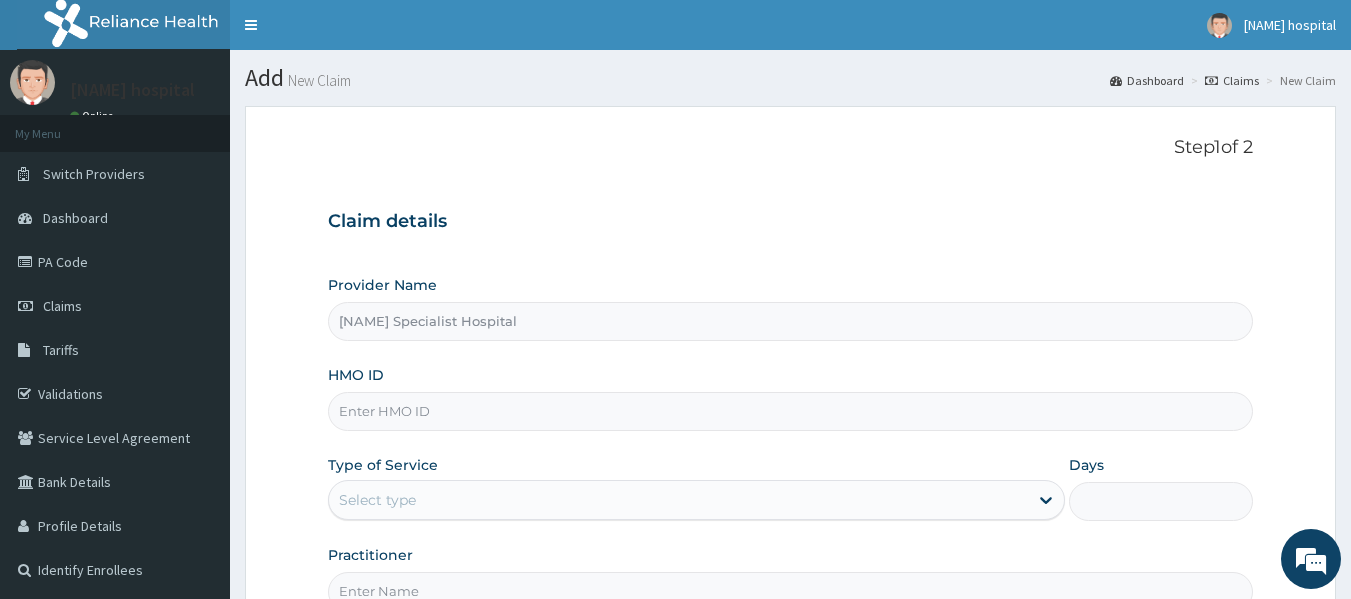 click on "HMO ID" at bounding box center (791, 411) 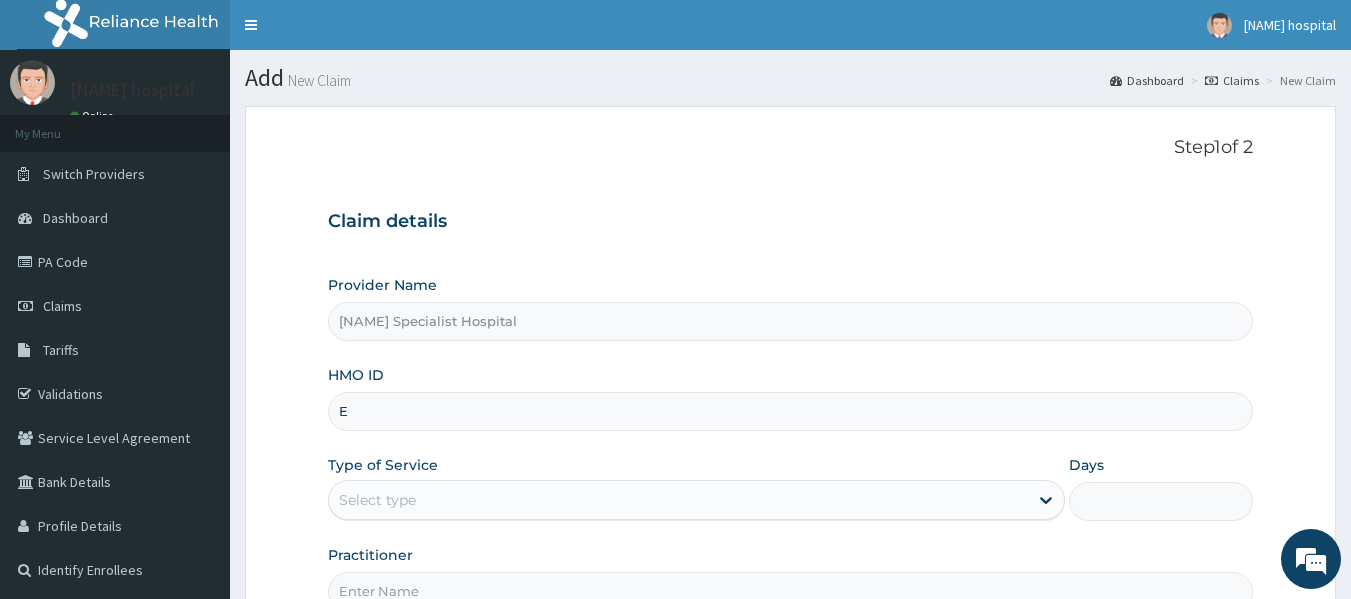 type on "ELN/10060/B" 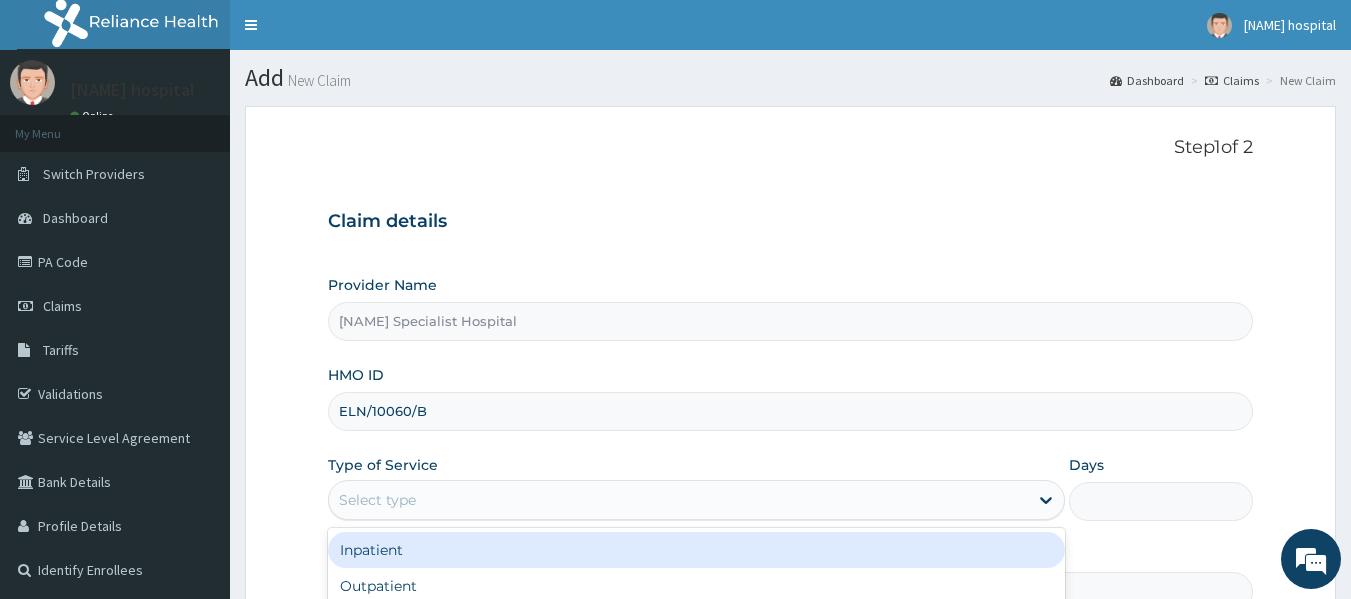 click on "Select type" at bounding box center (678, 500) 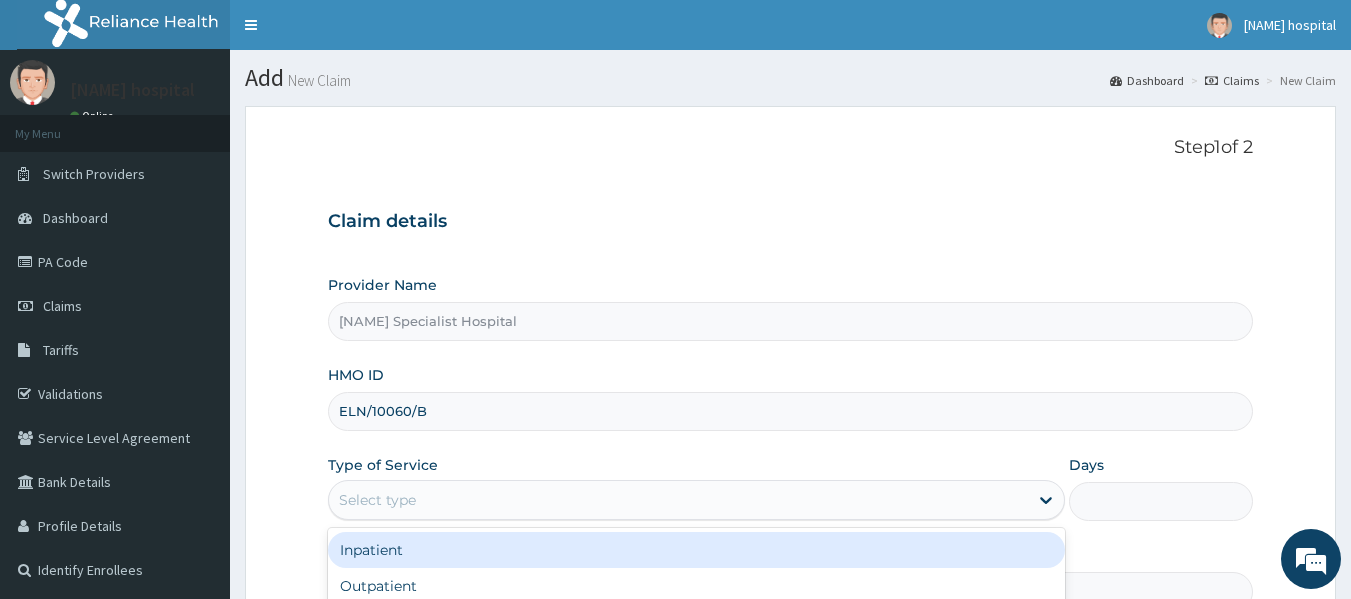 scroll, scrollTop: 0, scrollLeft: 0, axis: both 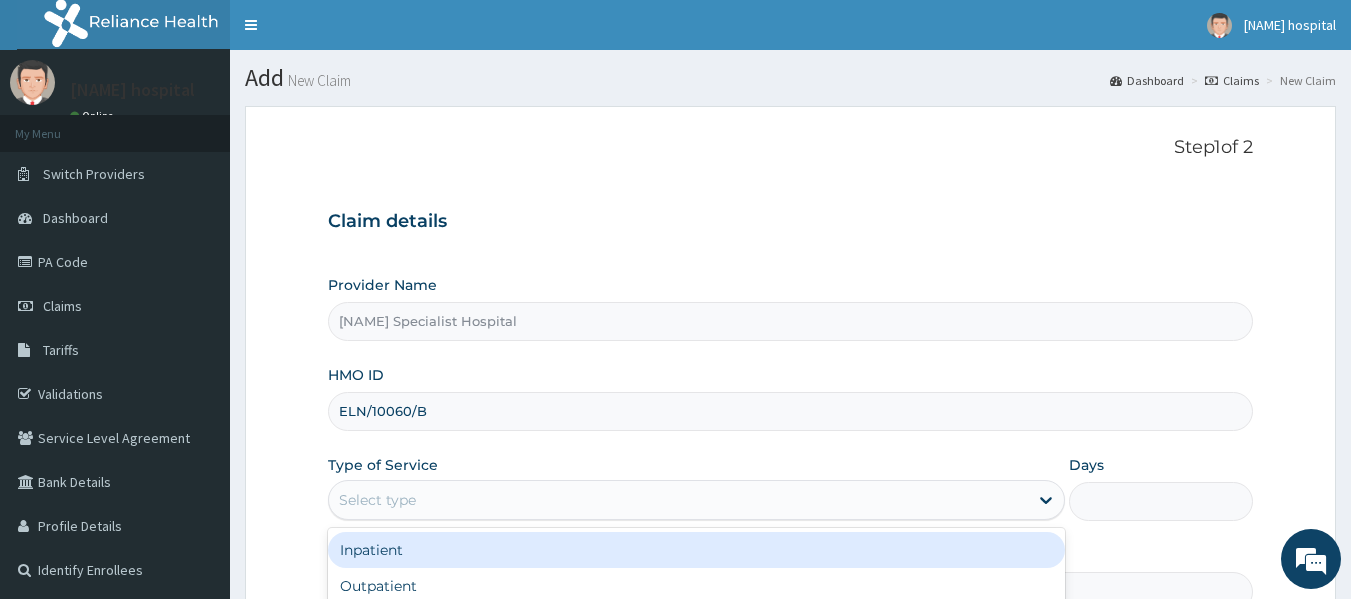 click on "Inpatient" at bounding box center [696, 550] 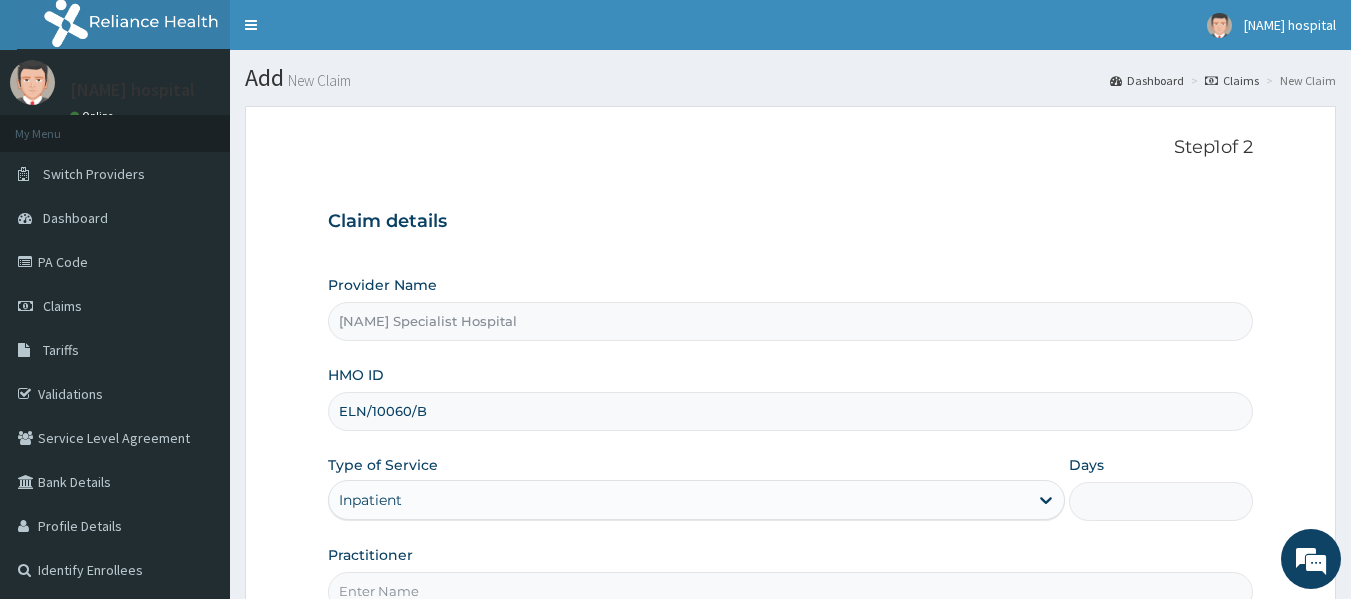 click on "Days" at bounding box center (1161, 501) 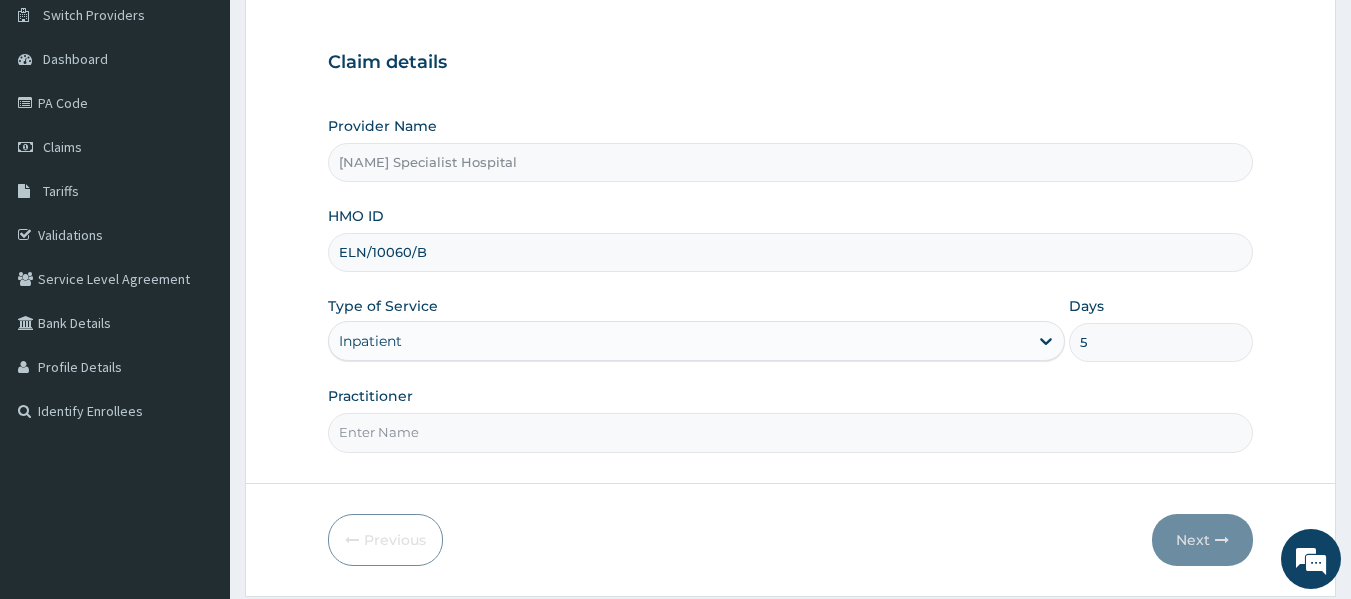 scroll, scrollTop: 160, scrollLeft: 0, axis: vertical 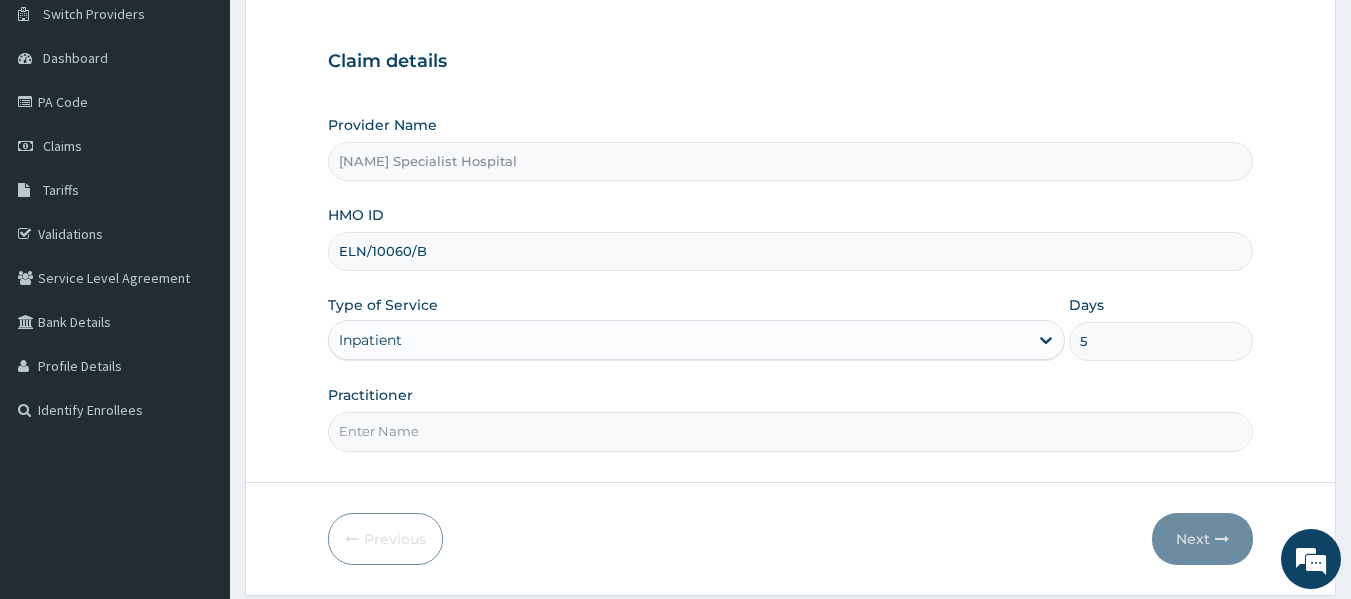 type on "5" 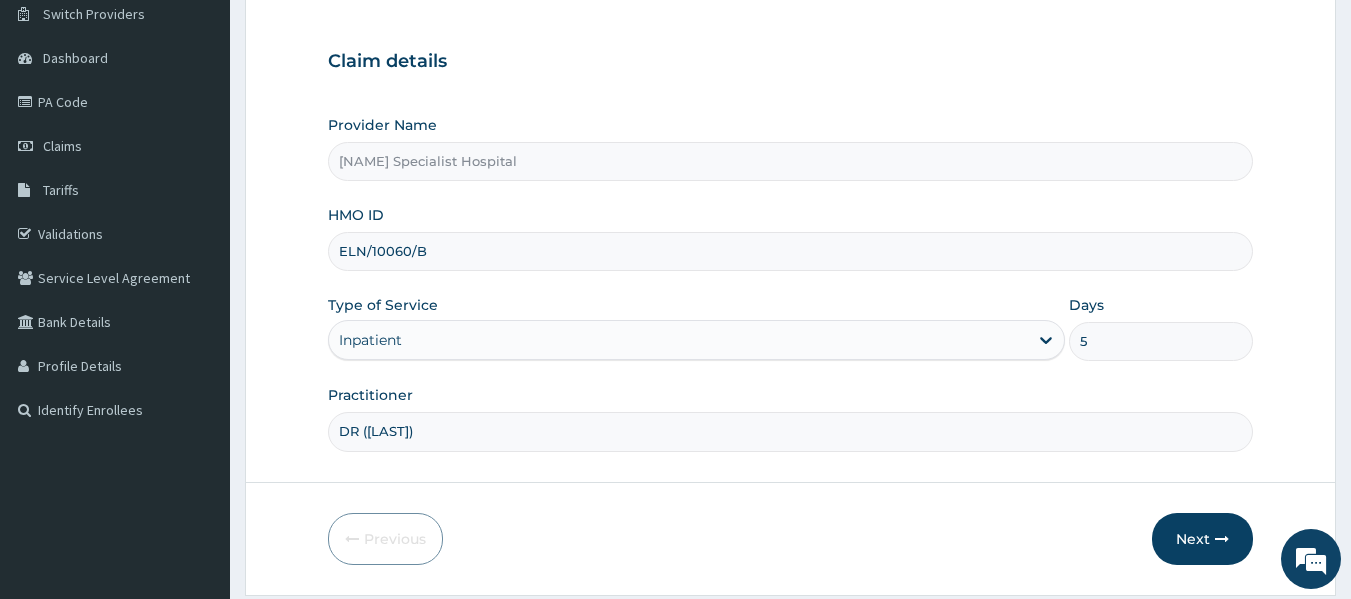 click on "DR ([LAST])" at bounding box center [791, 431] 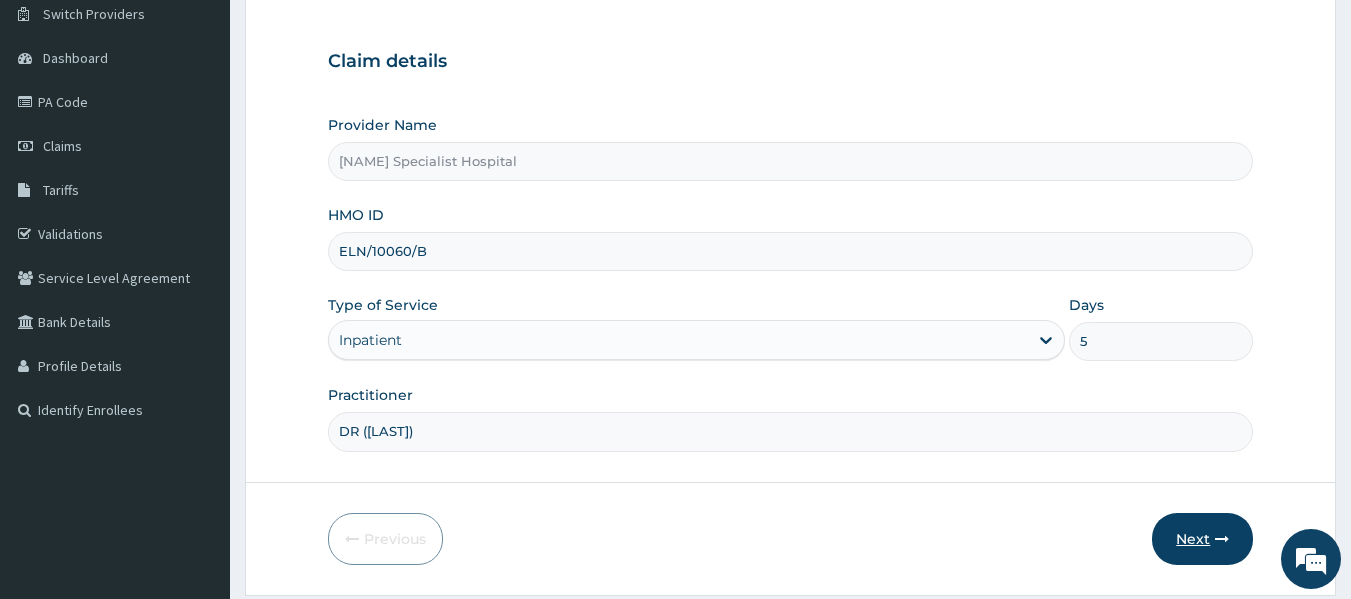 type on "DR ([LAST])" 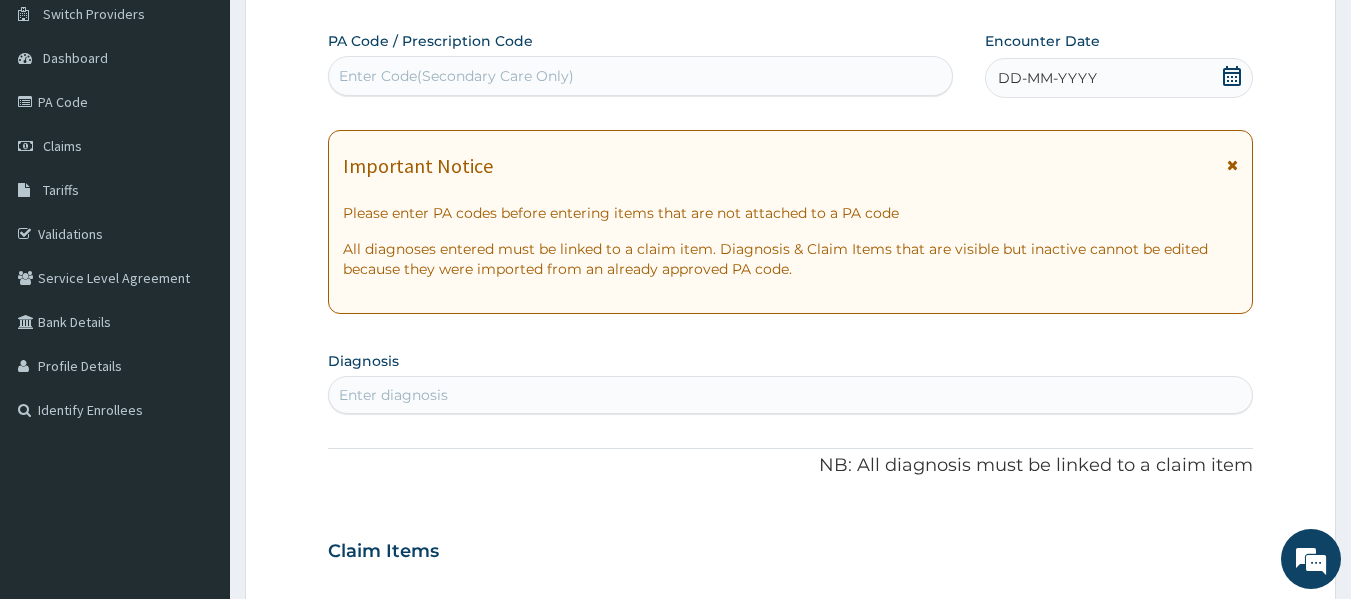 click on "Enter Code(Secondary Care Only)" at bounding box center (641, 76) 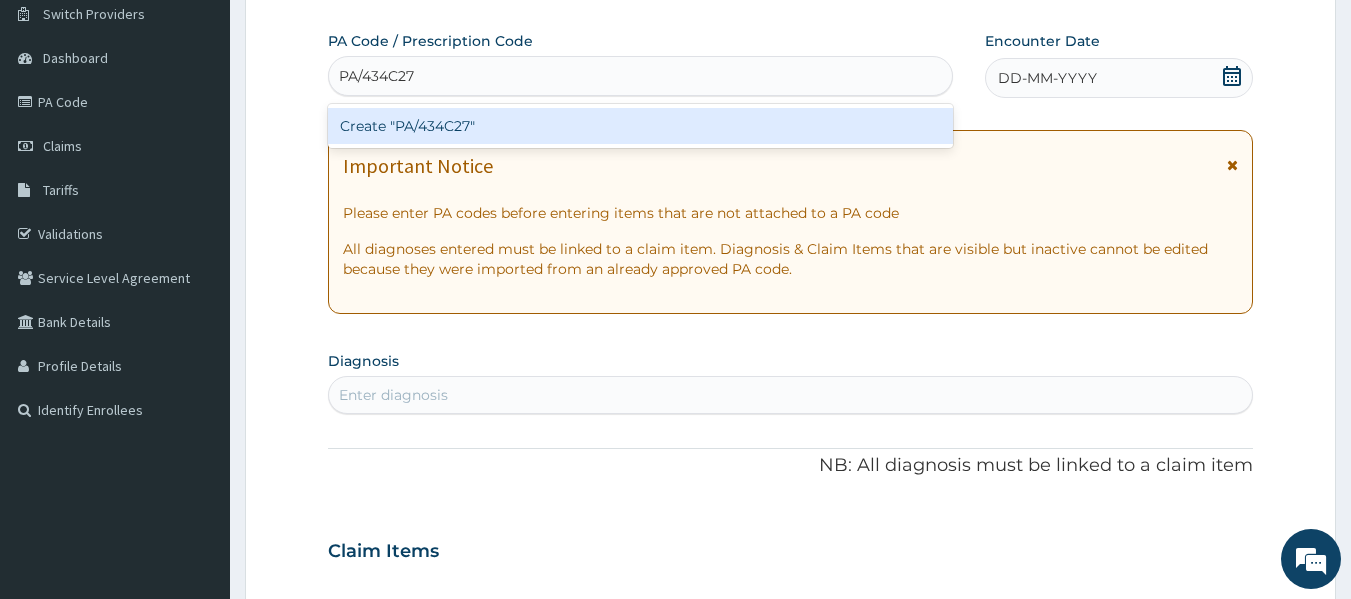 click on "Create "PA/434C27"" at bounding box center [641, 126] 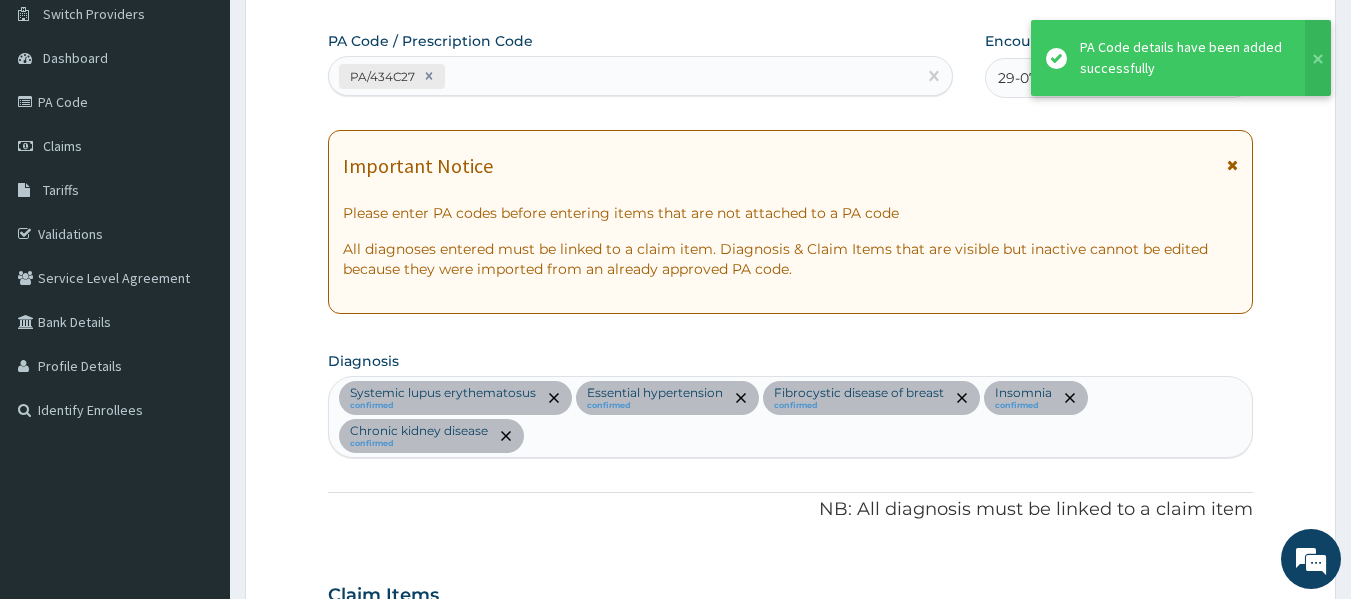 scroll, scrollTop: 1756, scrollLeft: 0, axis: vertical 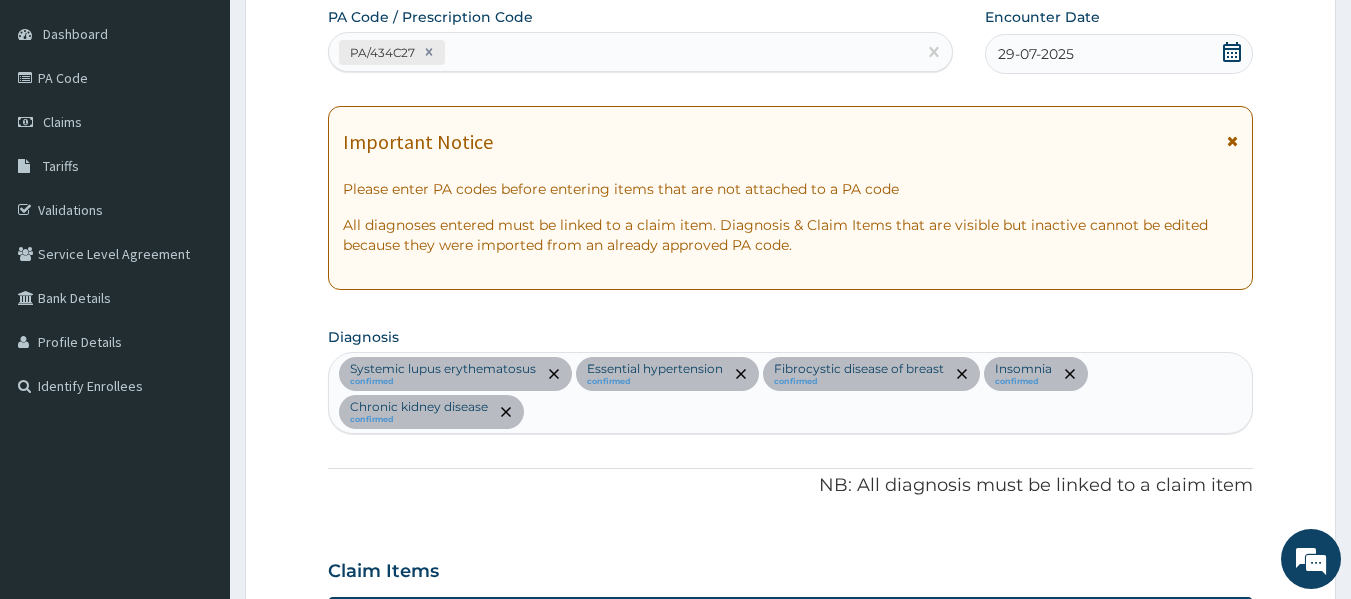 click on "PA/434C27" at bounding box center [623, 52] 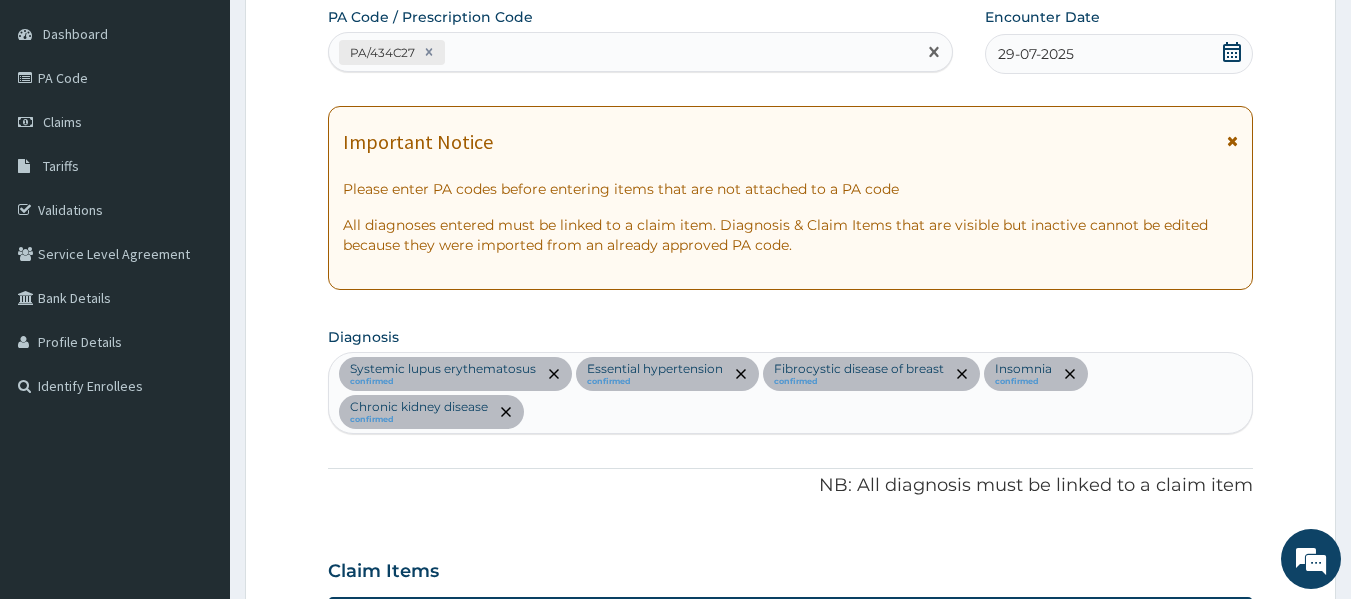 paste on "PA/312D49" 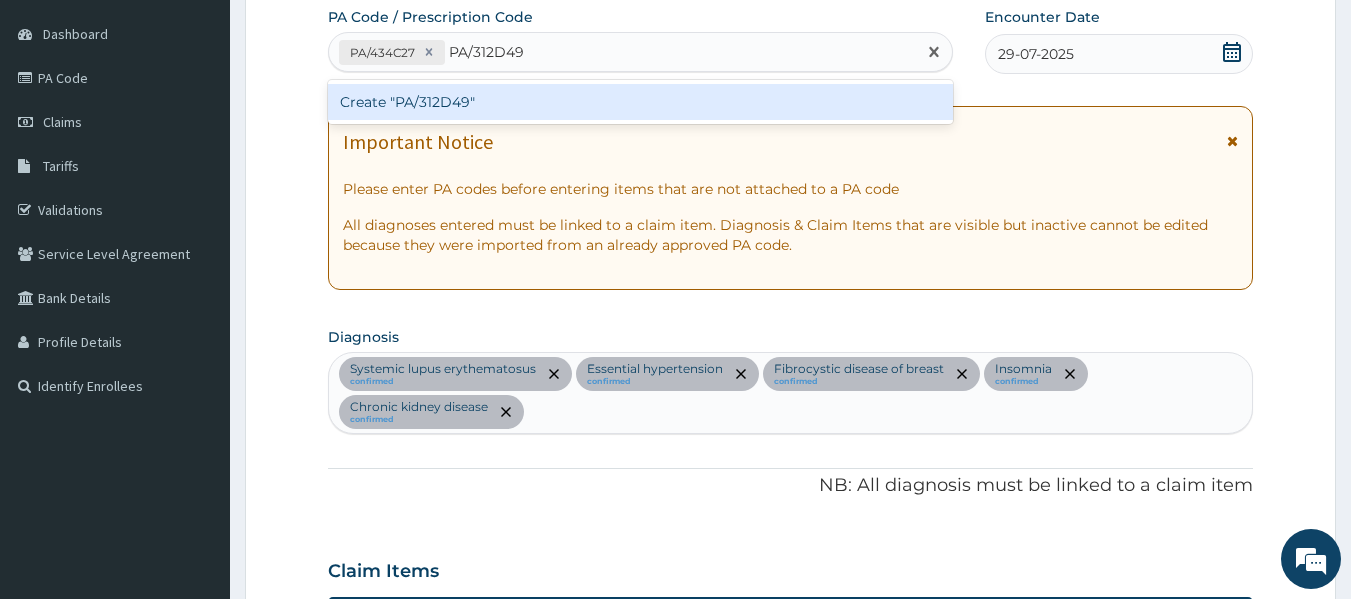 click on "Create "PA/312D49"" at bounding box center [641, 102] 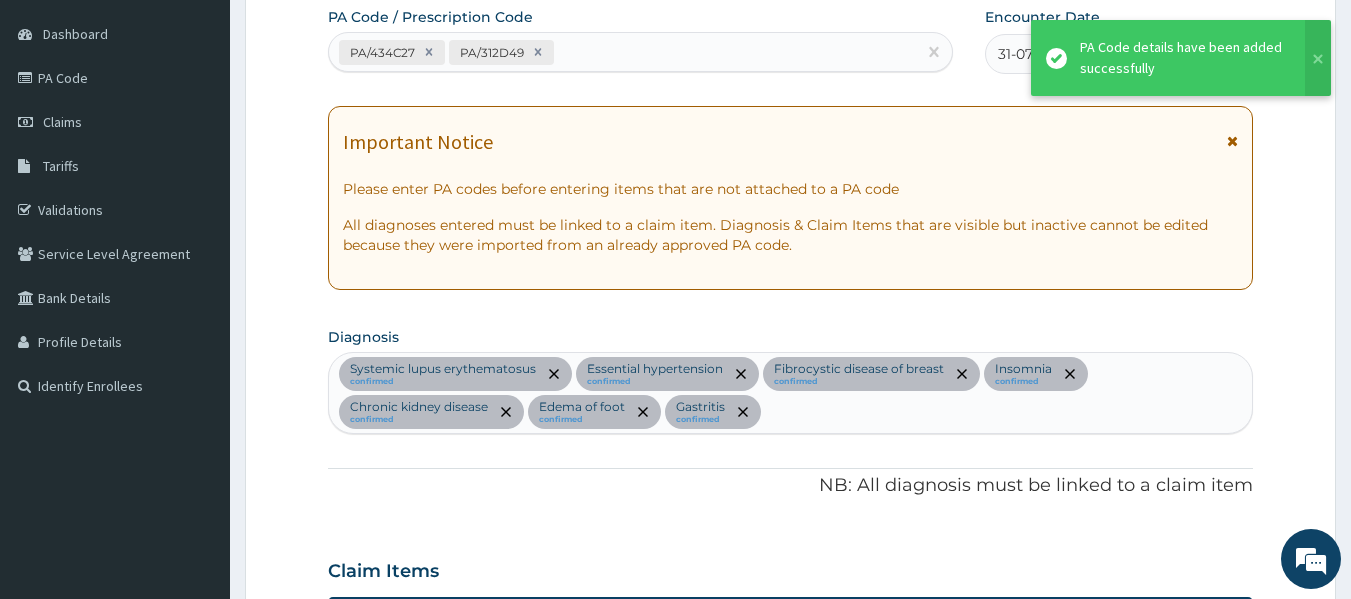 scroll, scrollTop: 2532, scrollLeft: 0, axis: vertical 